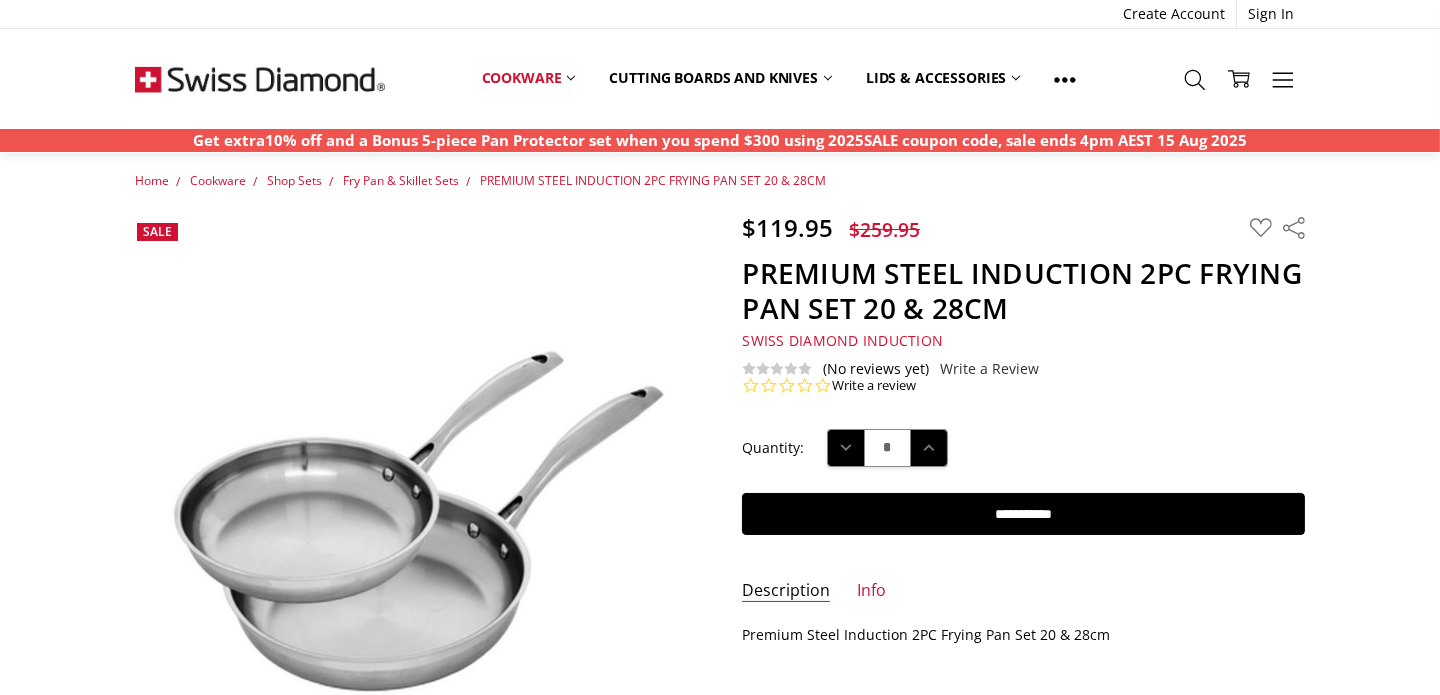 scroll, scrollTop: 0, scrollLeft: 0, axis: both 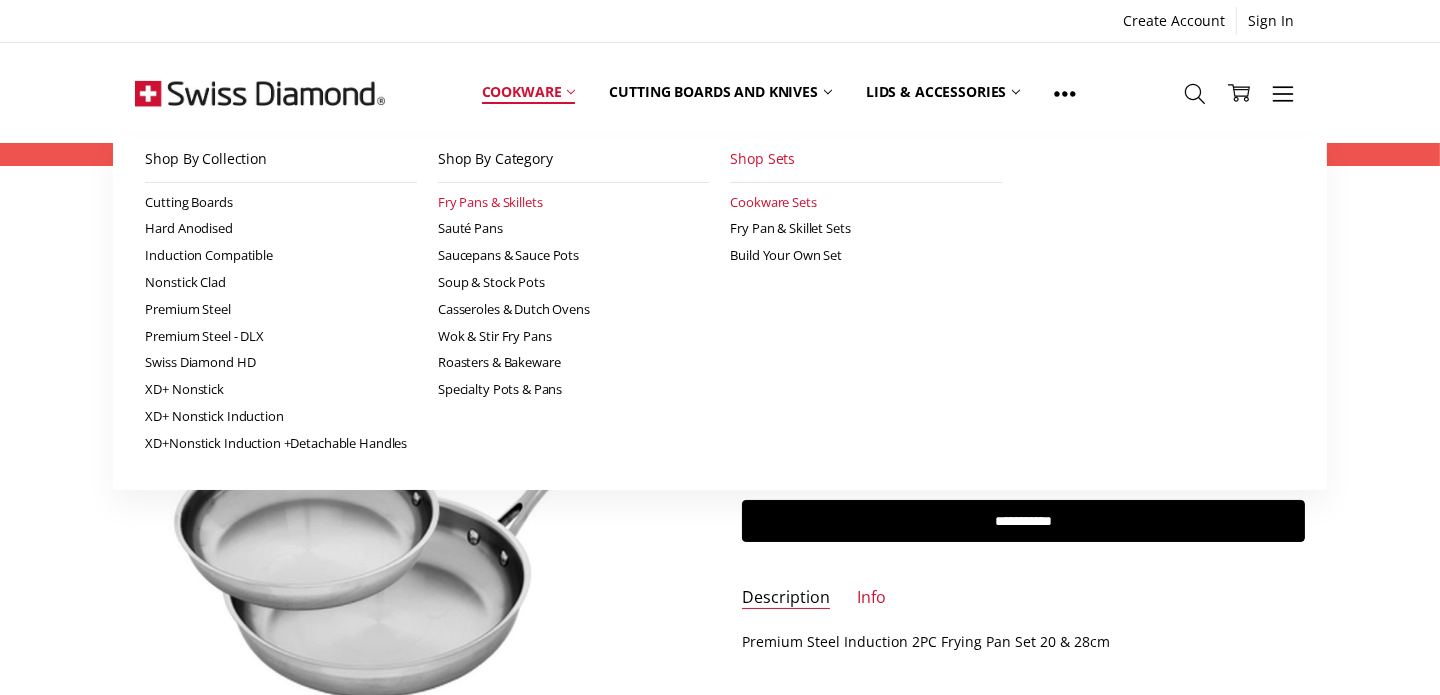 click on "Fry Pans & Skillets" at bounding box center [574, 202] 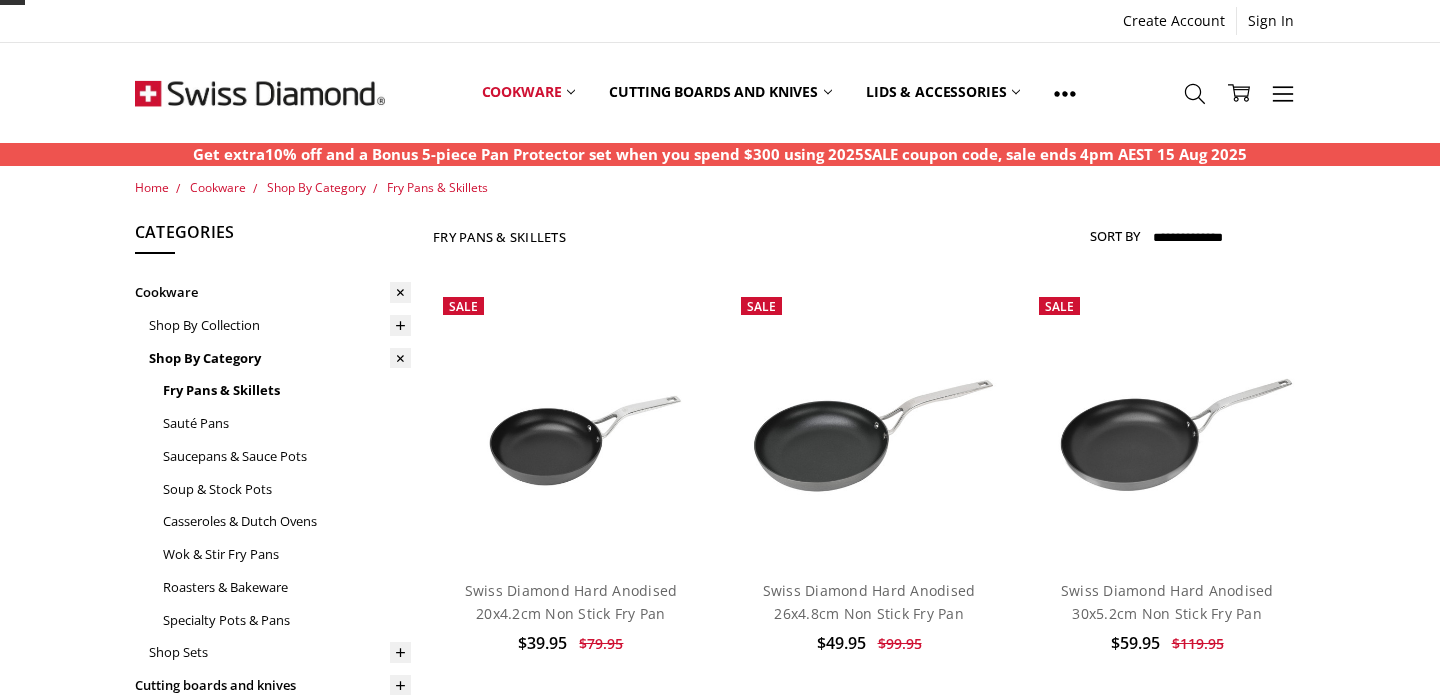 scroll, scrollTop: 0, scrollLeft: 0, axis: both 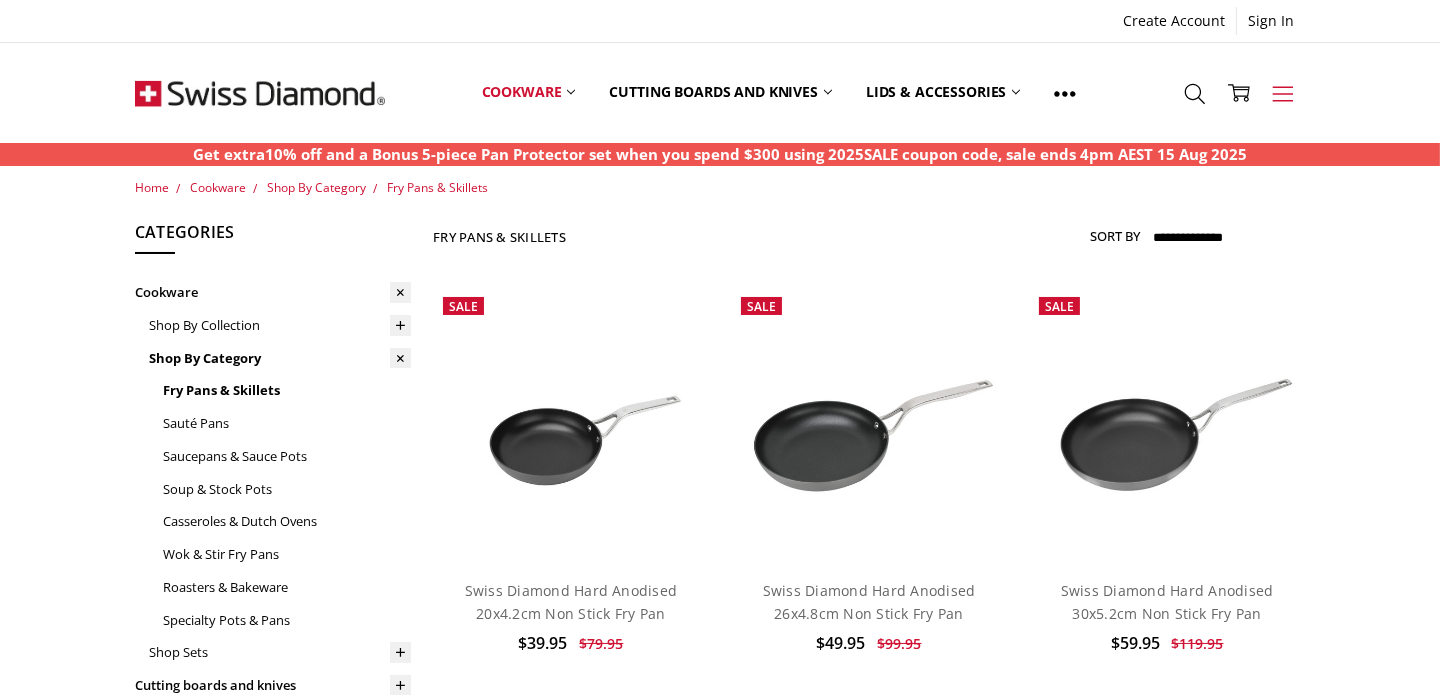 click 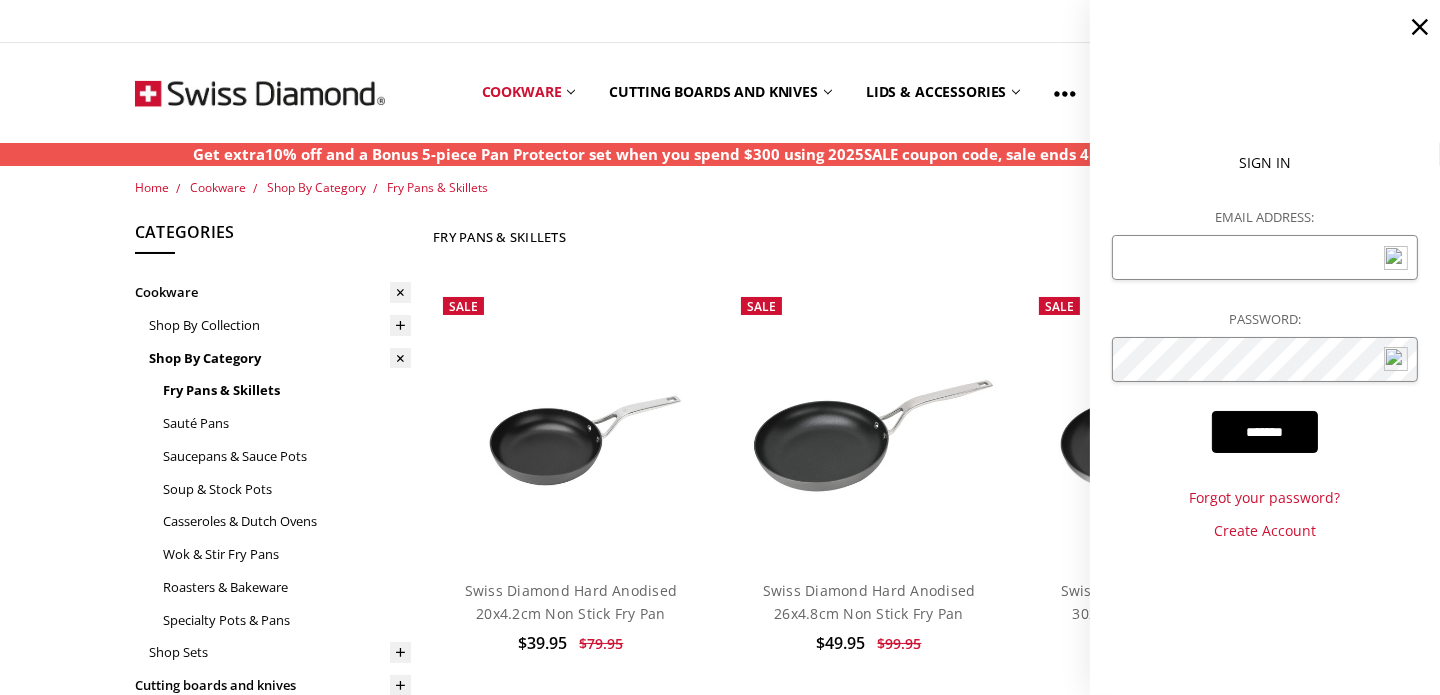 click on "Home
Cookware
Shop By Category
Fry Pans & Skillets
Show Filters
Filter
Browse by
Categories
Cookware
Shop By Collection
Cutting Boards
Hard Anodised
Induction Compatible
Nonstick Clad
Lids" at bounding box center [720, 1072] 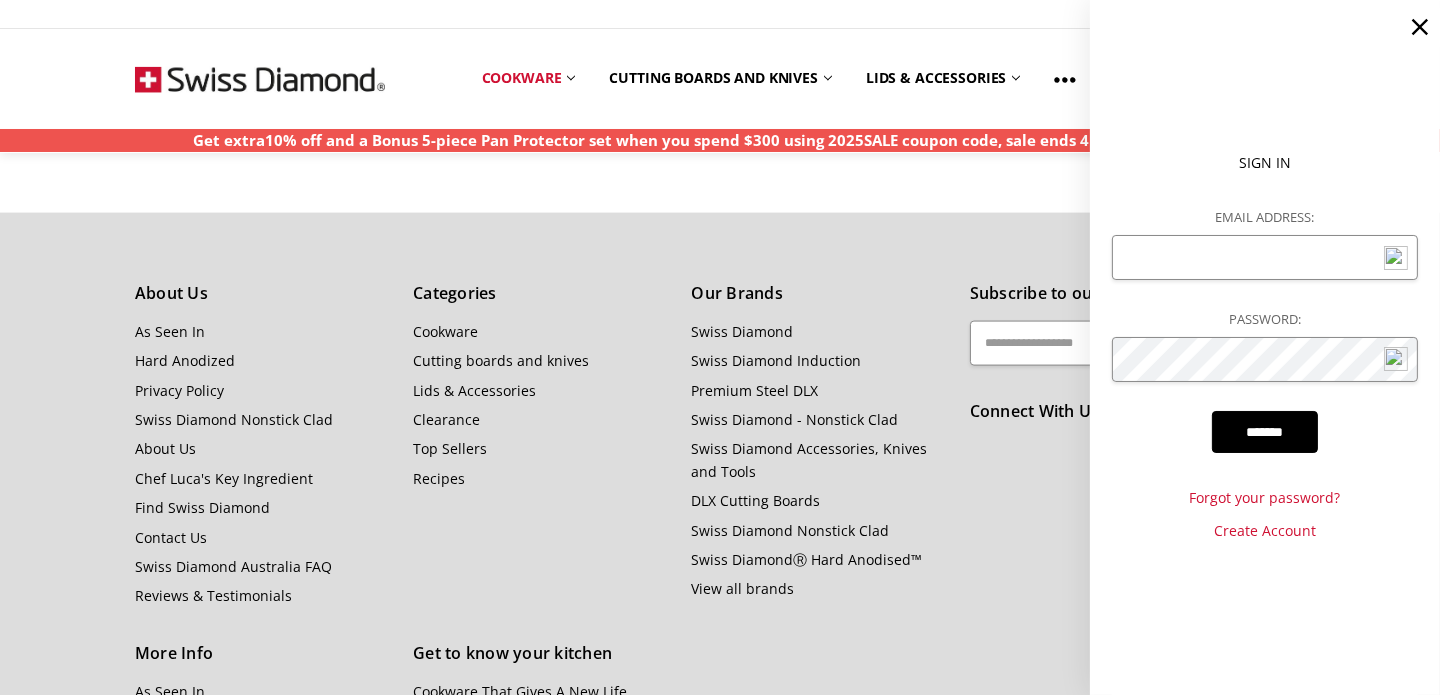 scroll, scrollTop: 3581, scrollLeft: 0, axis: vertical 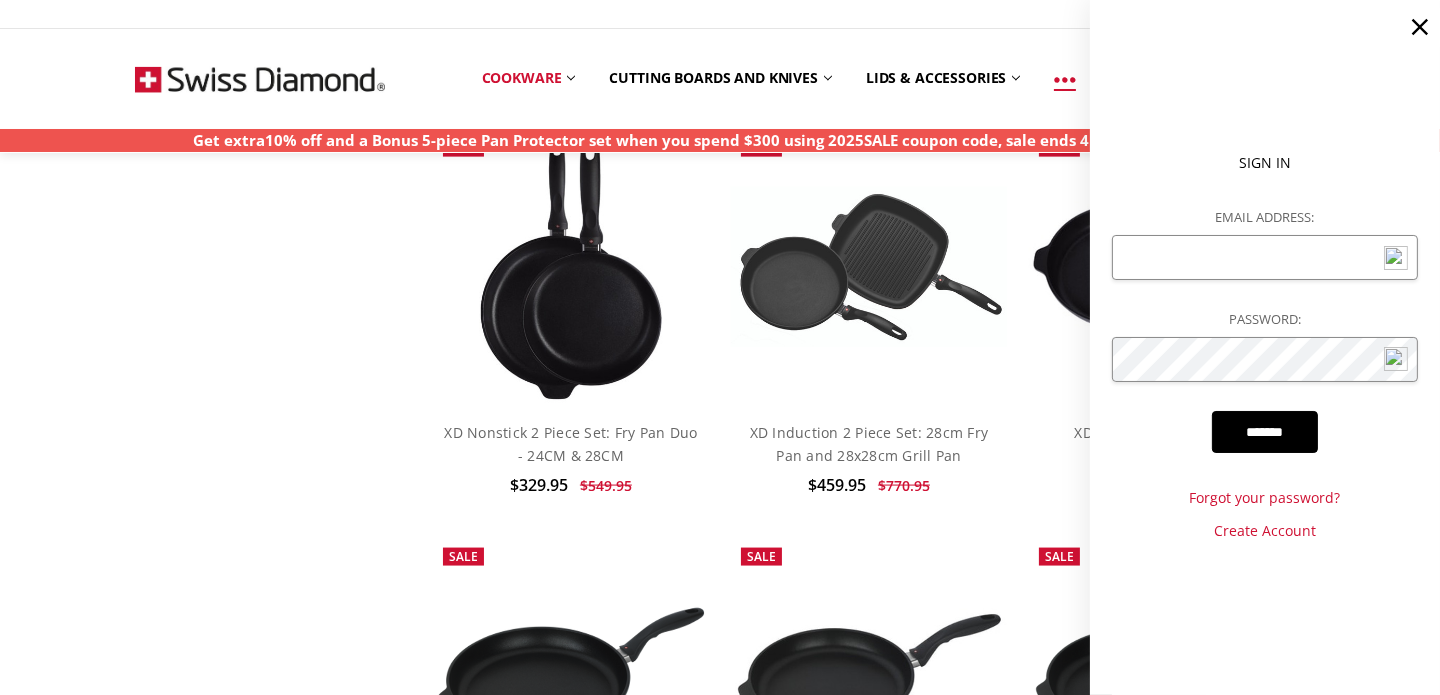 drag, startPoint x: 1425, startPoint y: 34, endPoint x: 1096, endPoint y: 64, distance: 330.36496 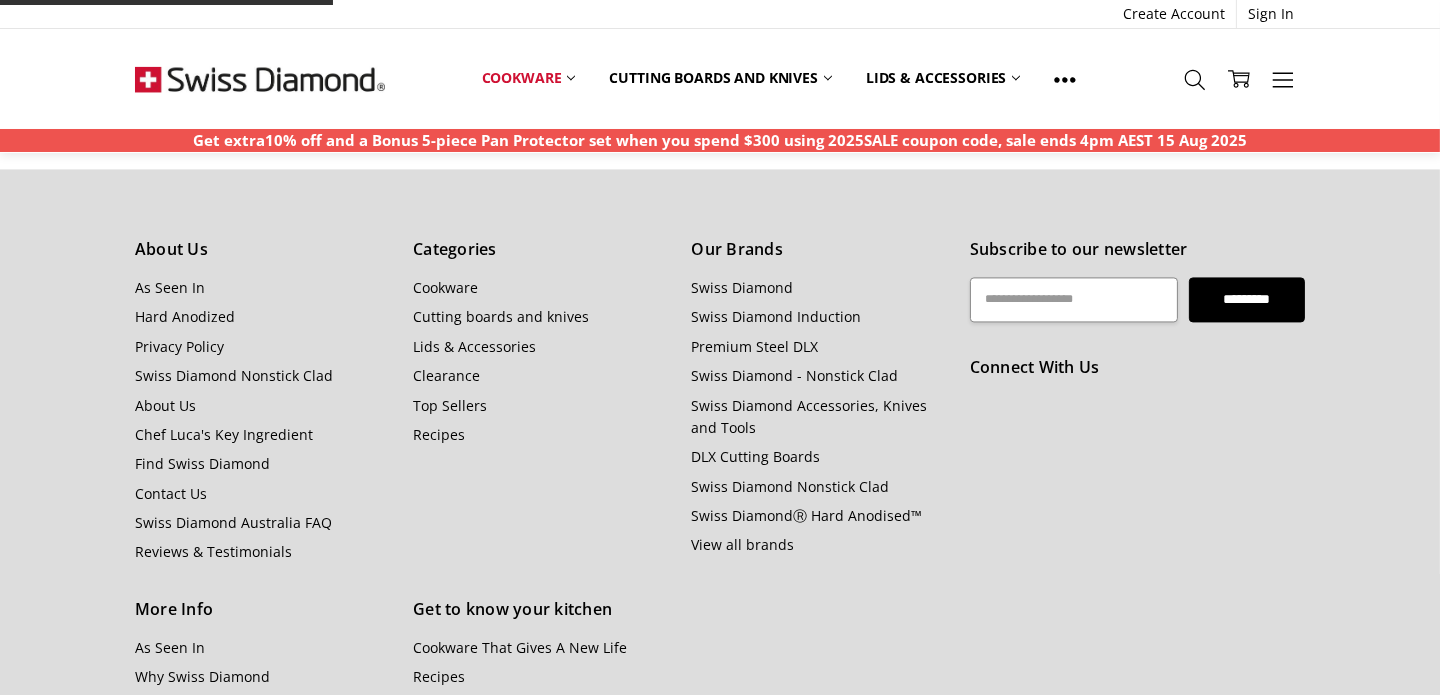 scroll, scrollTop: 6590, scrollLeft: 0, axis: vertical 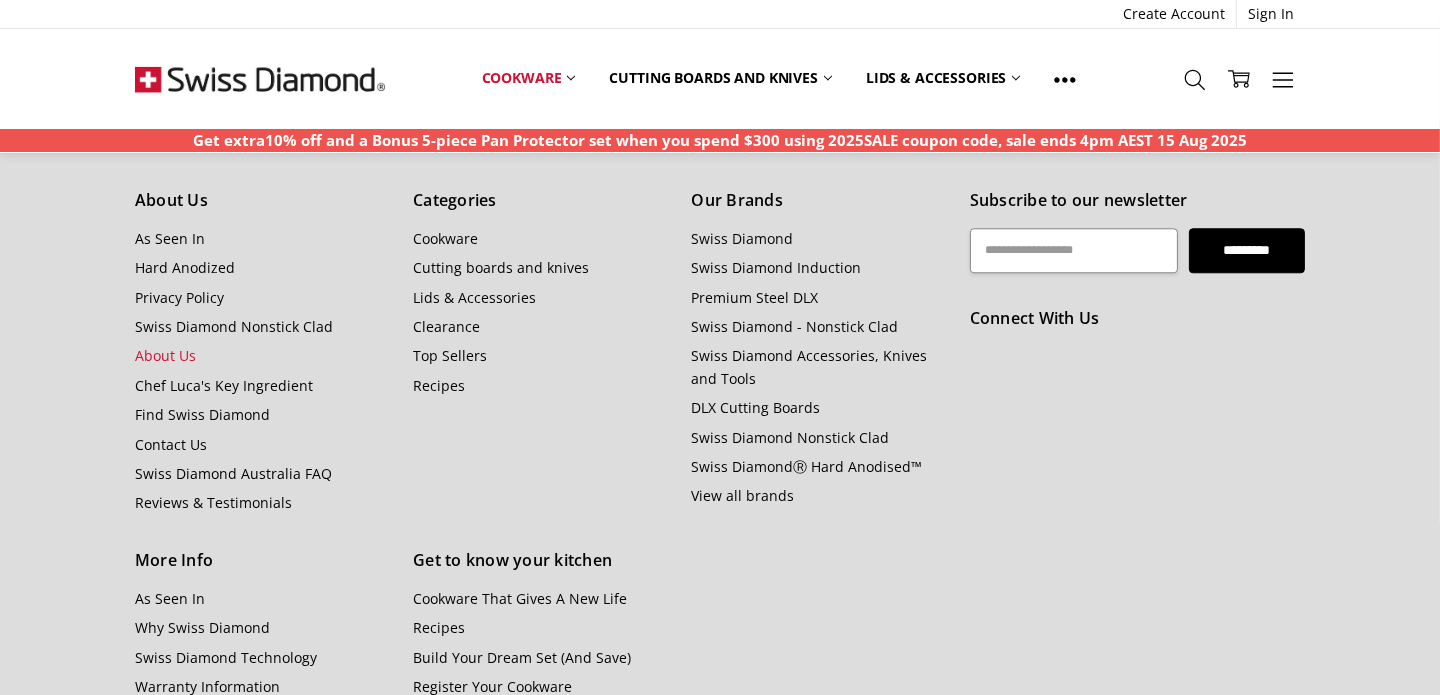 click on "About Us" at bounding box center [165, 355] 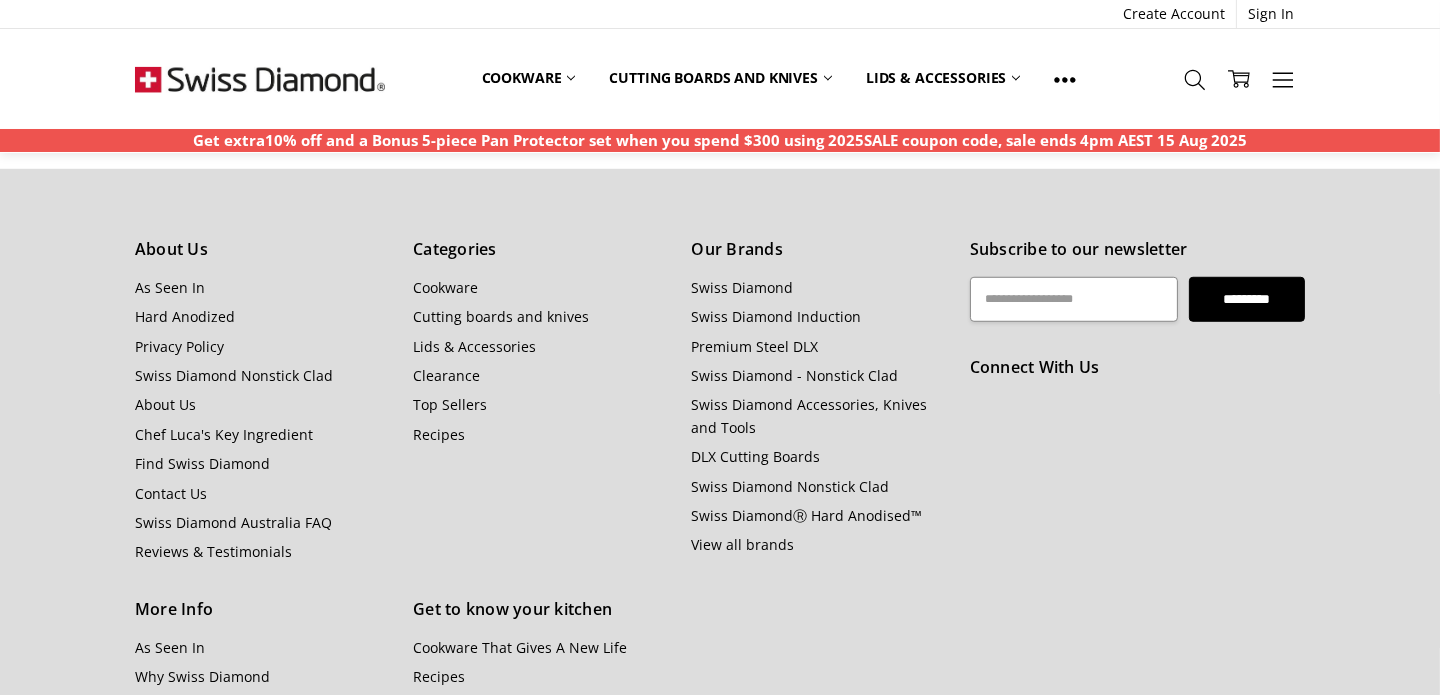scroll, scrollTop: 1899, scrollLeft: 0, axis: vertical 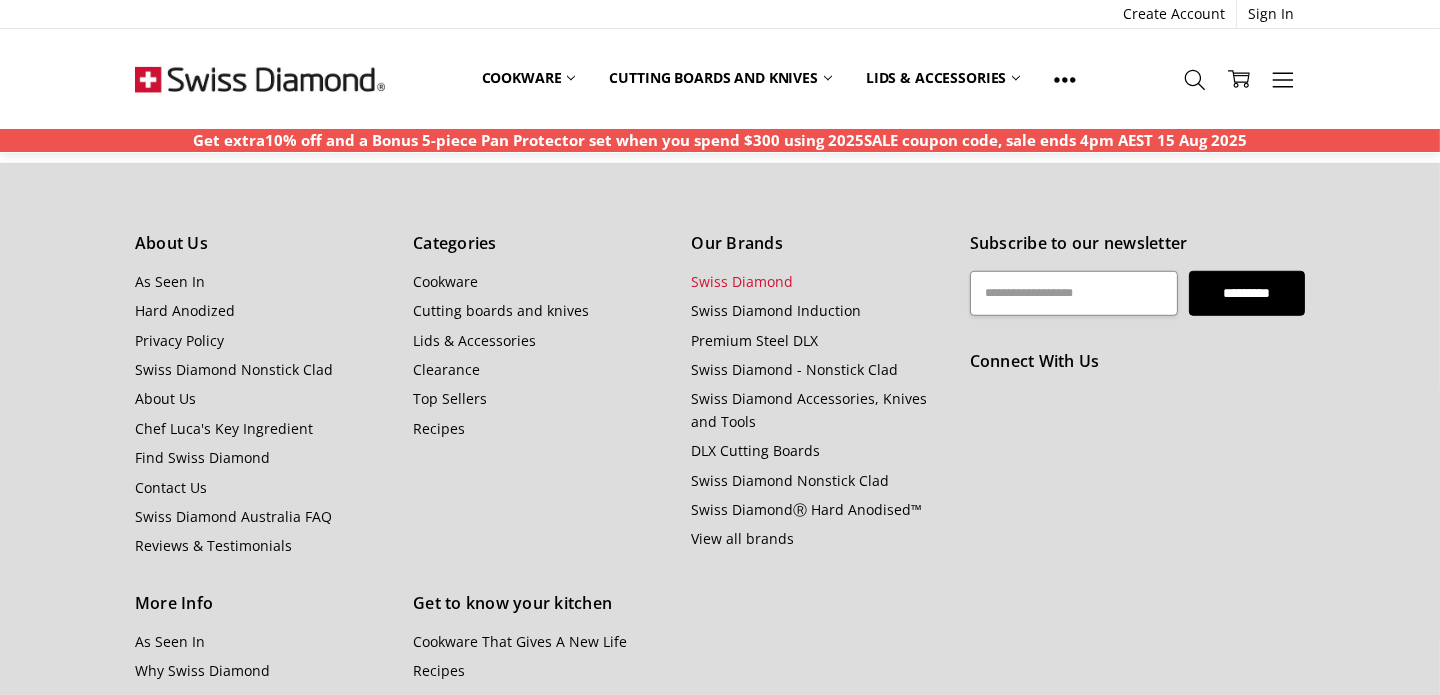 click on "Swiss Diamond" at bounding box center (742, 281) 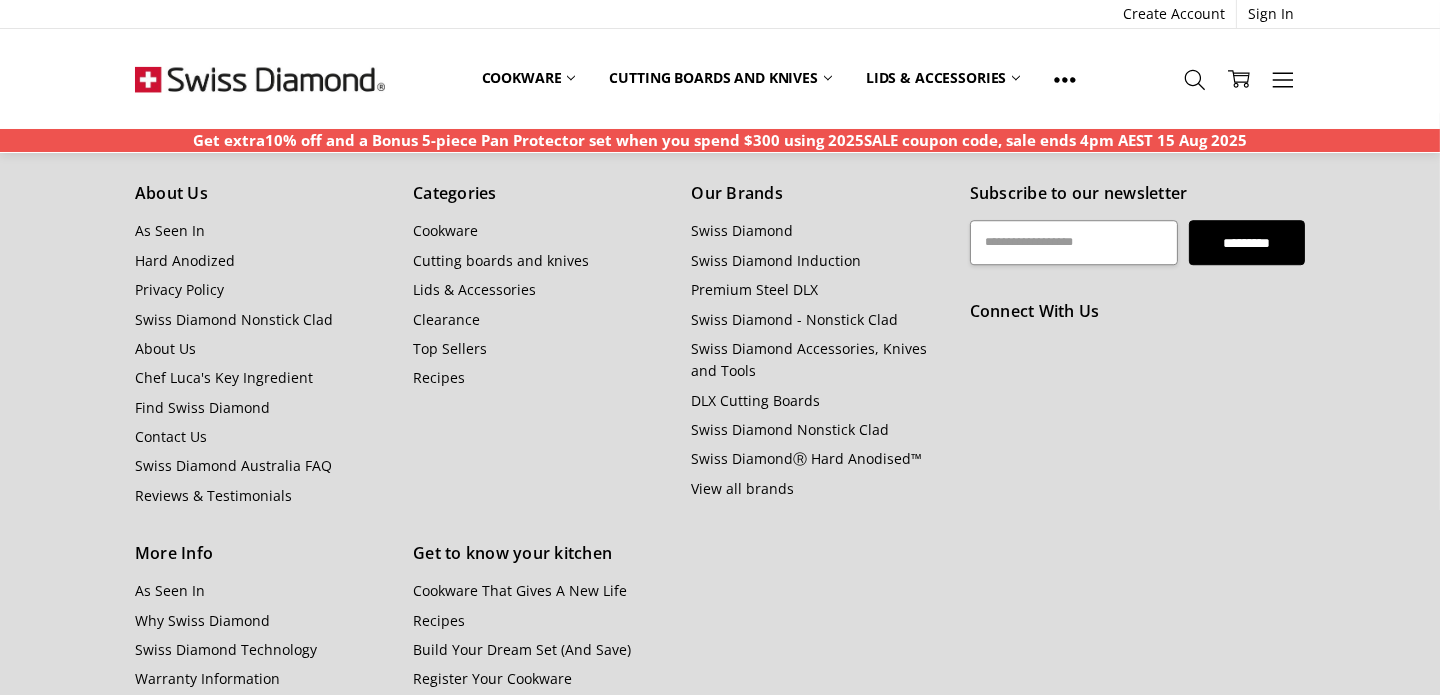 scroll, scrollTop: 7106, scrollLeft: 0, axis: vertical 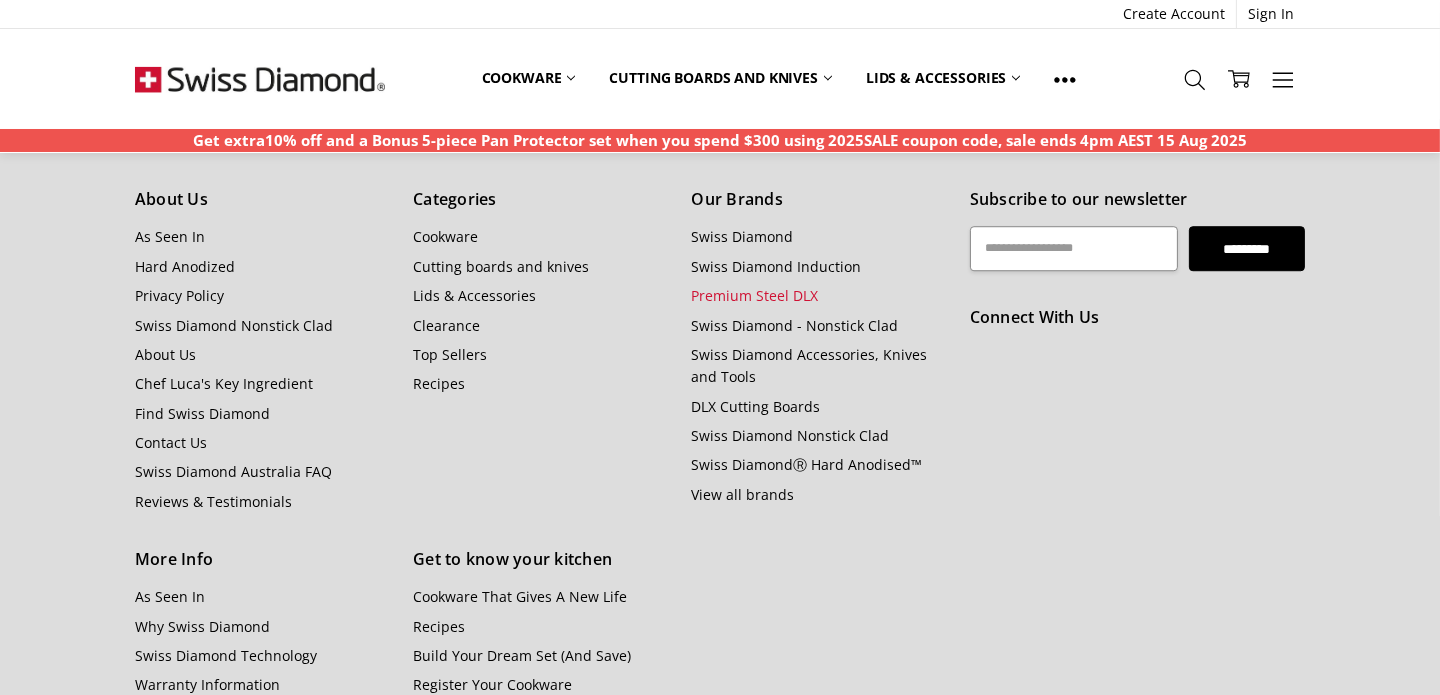 click on "Premium Steel DLX" at bounding box center [754, 295] 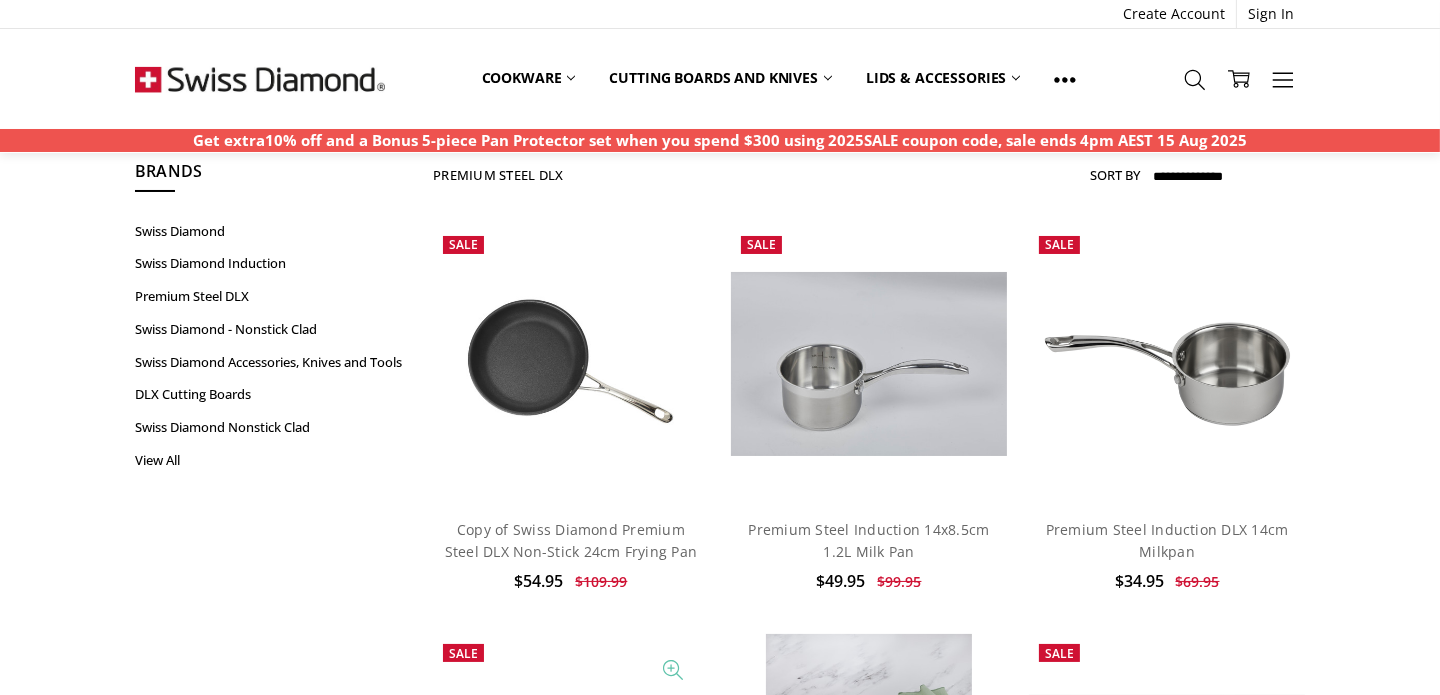 scroll, scrollTop: 0, scrollLeft: 0, axis: both 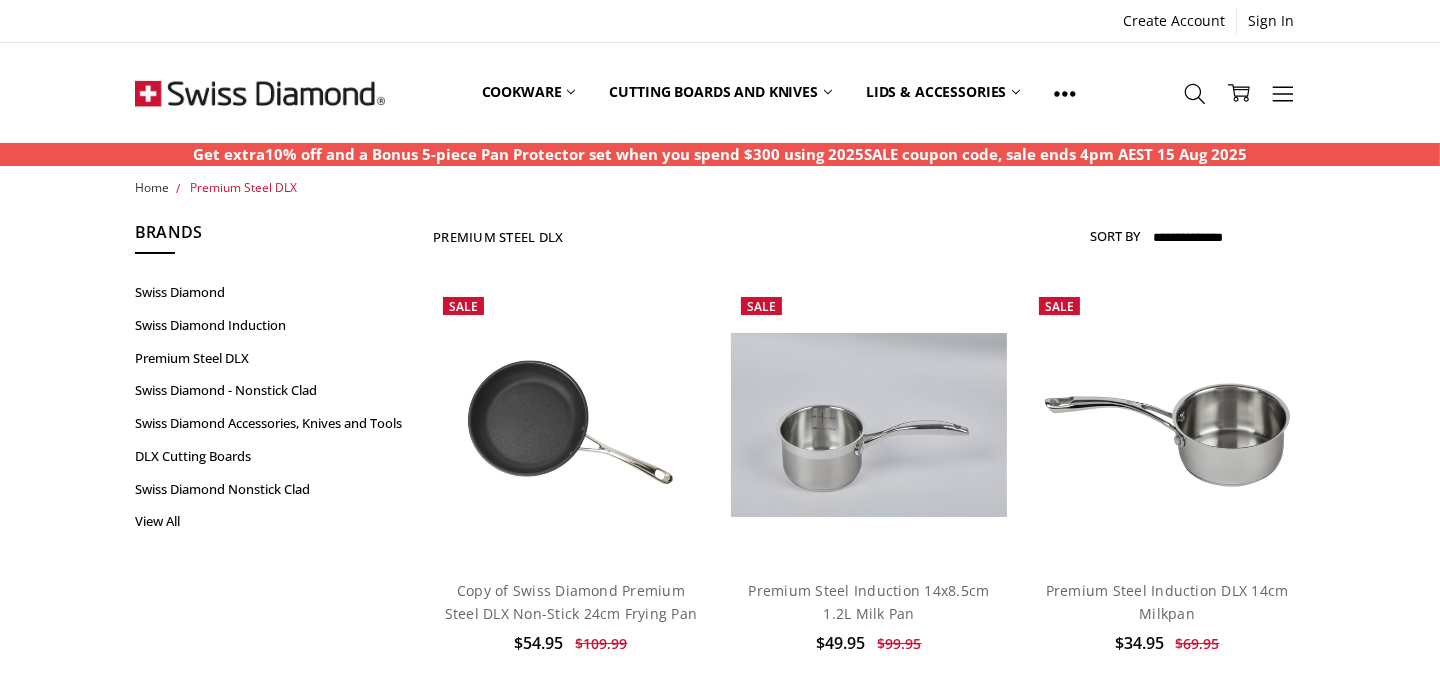 click on "Home" at bounding box center (152, 187) 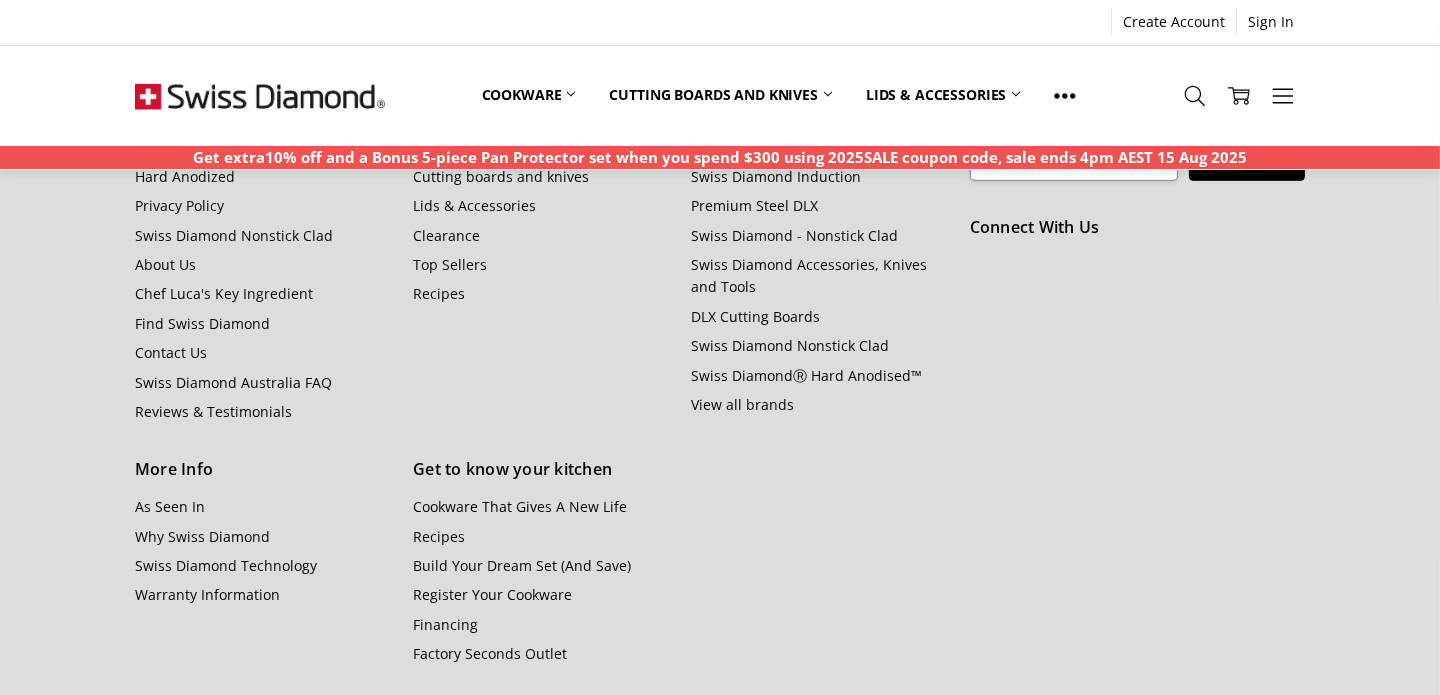 scroll, scrollTop: 1799, scrollLeft: 0, axis: vertical 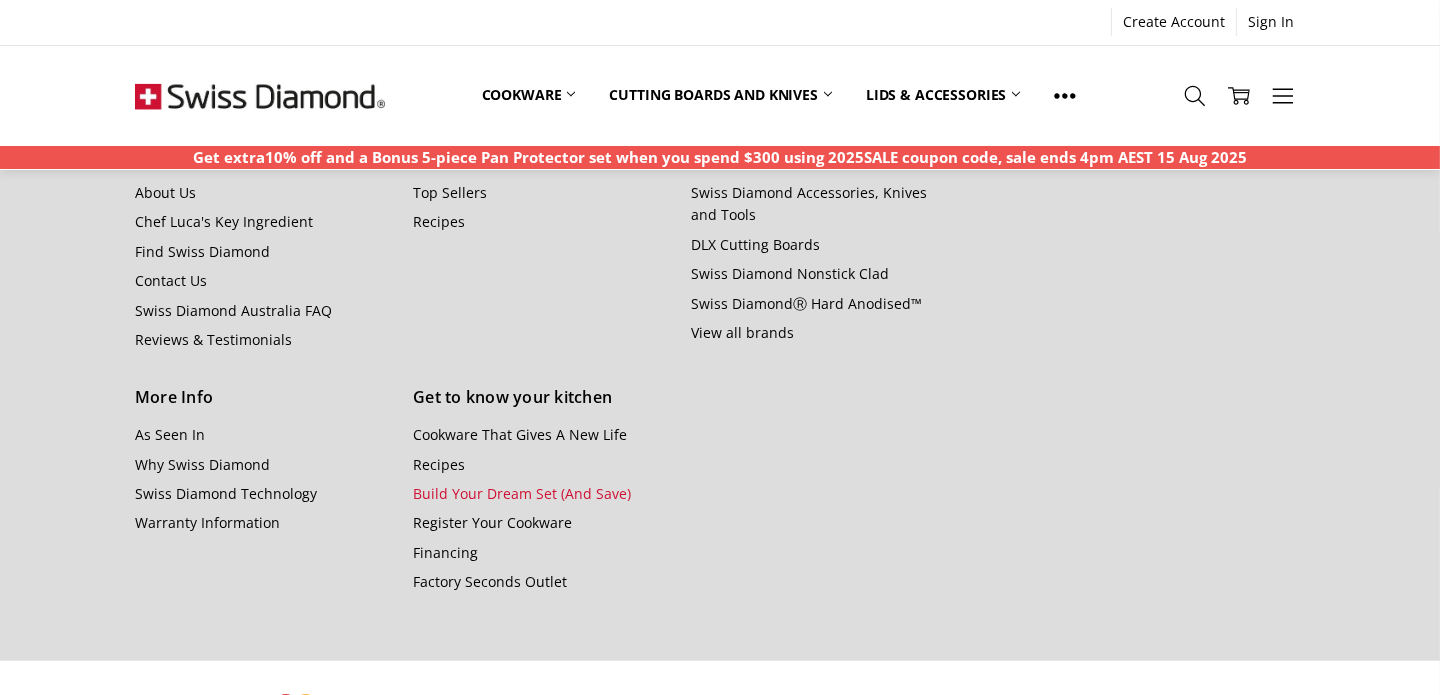 click on "Build Your Dream Set (And Save)" at bounding box center [522, 493] 